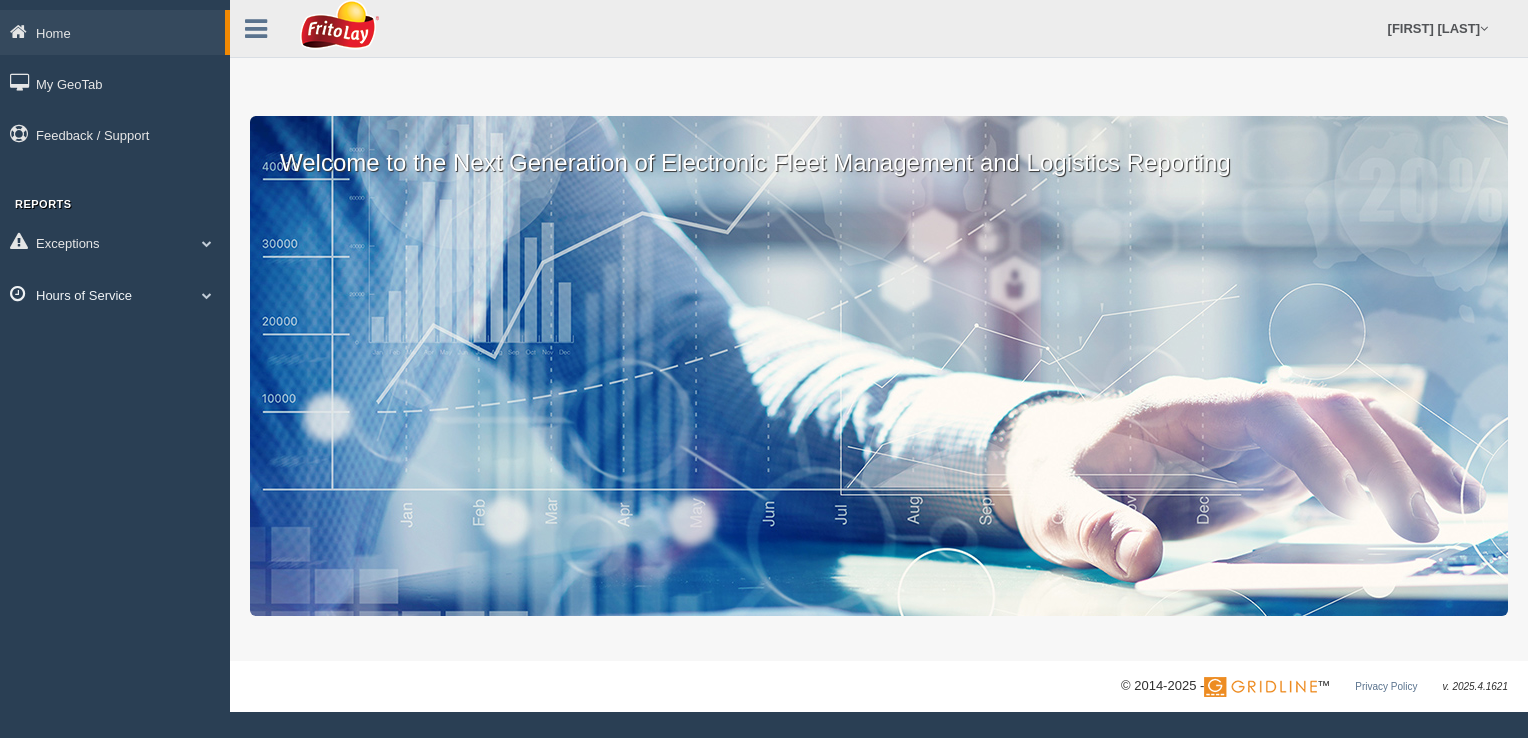 scroll, scrollTop: 0, scrollLeft: 0, axis: both 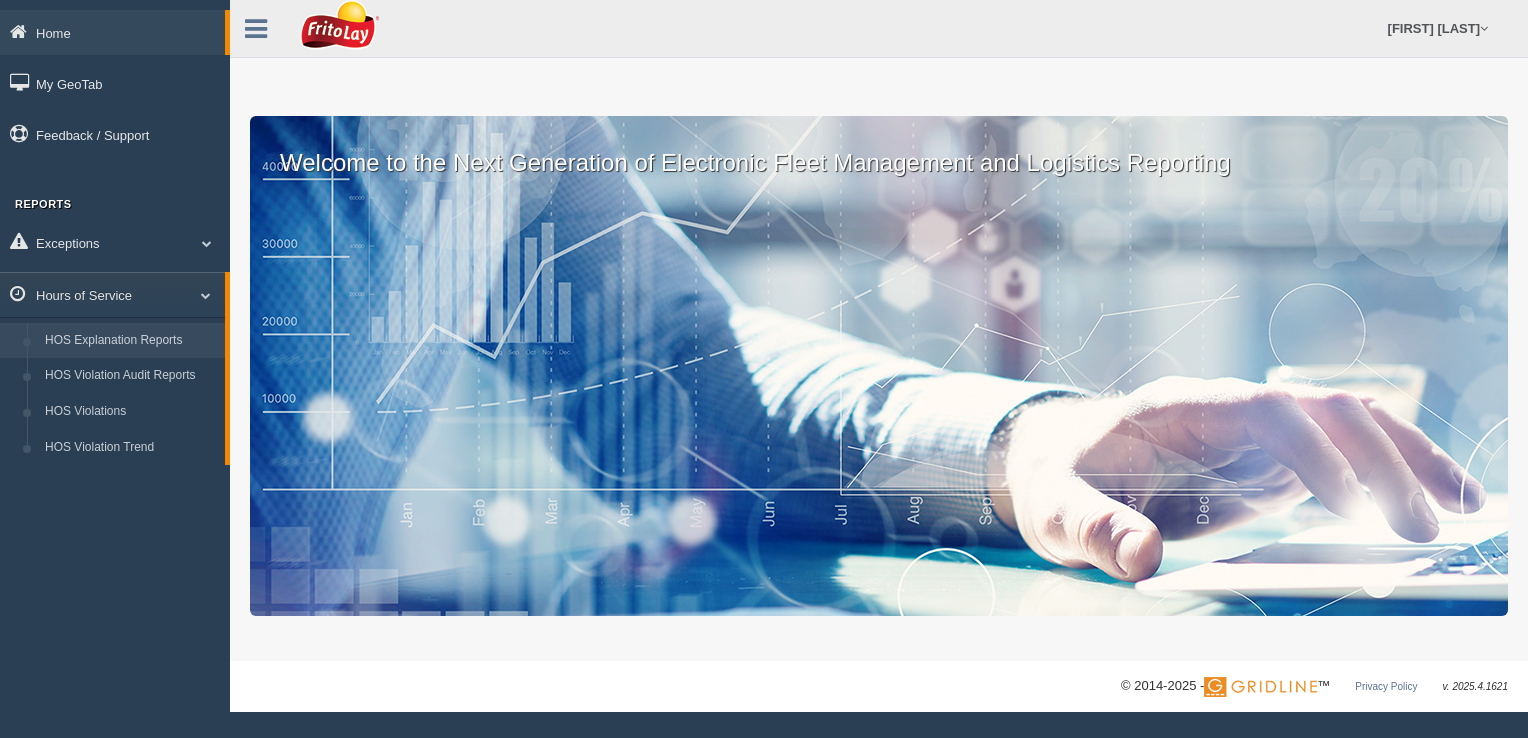 click on "HOS Explanation Reports" at bounding box center (130, 341) 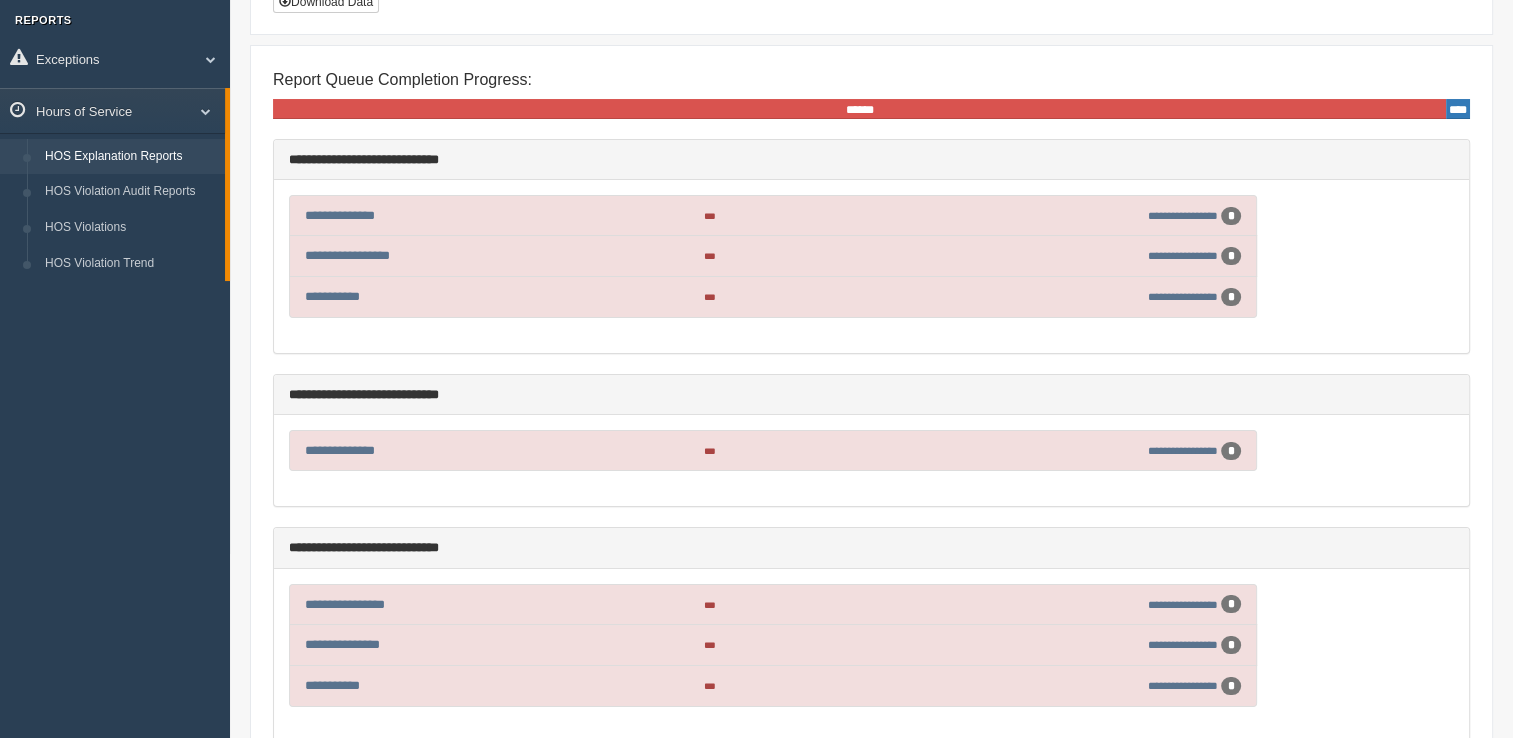 scroll, scrollTop: 0, scrollLeft: 0, axis: both 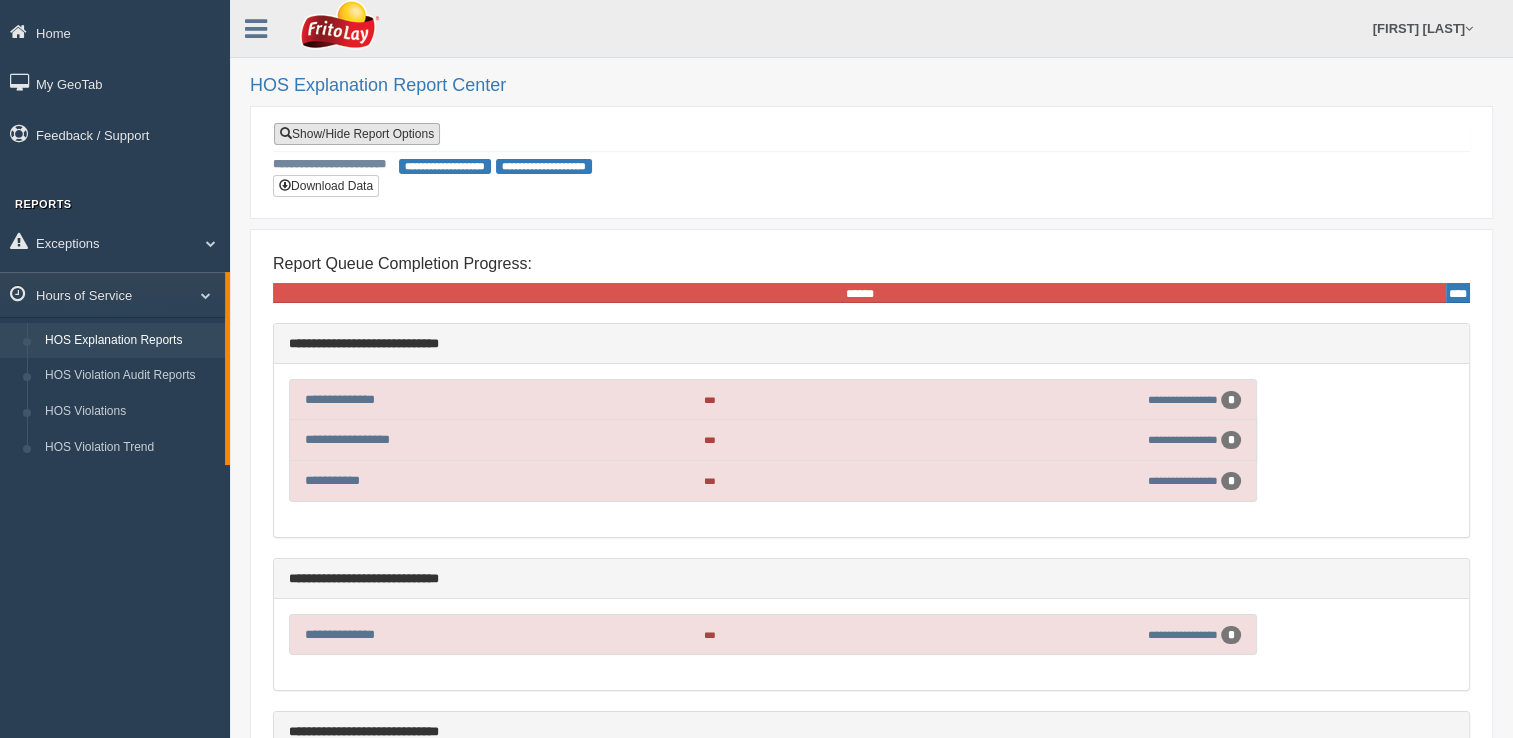 click on "Show/Hide Report Options" at bounding box center [357, 134] 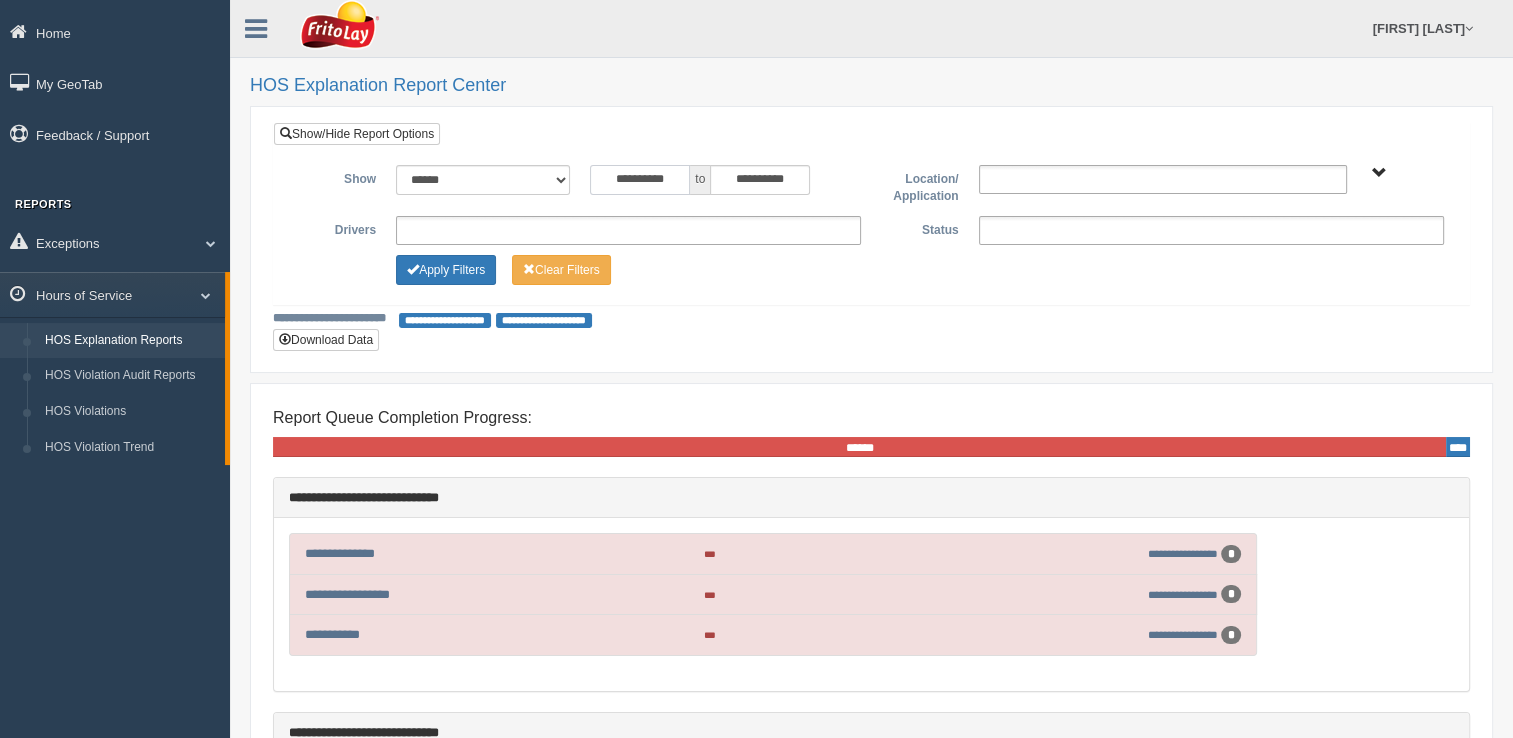 click on "**********" at bounding box center [640, 180] 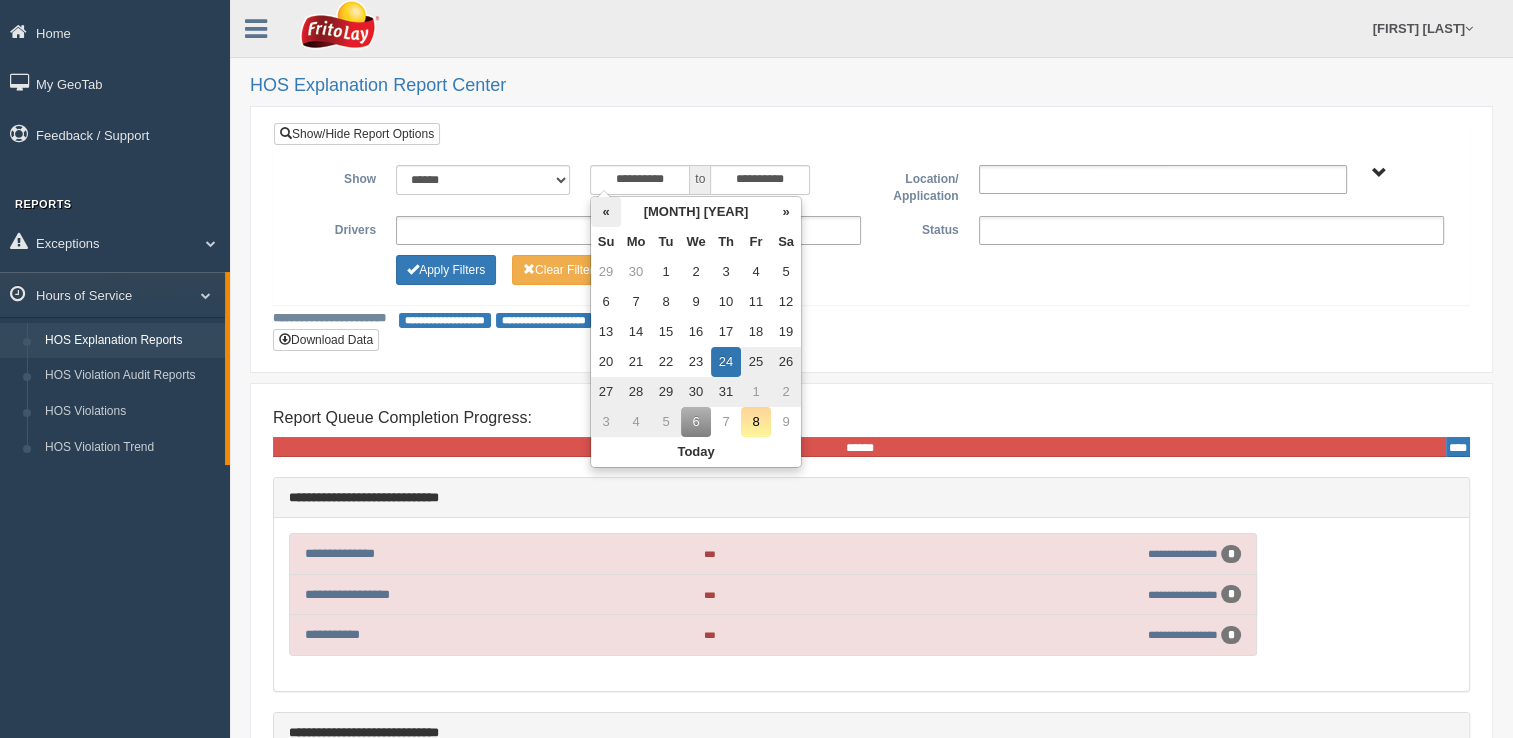 click on "«" at bounding box center [606, 212] 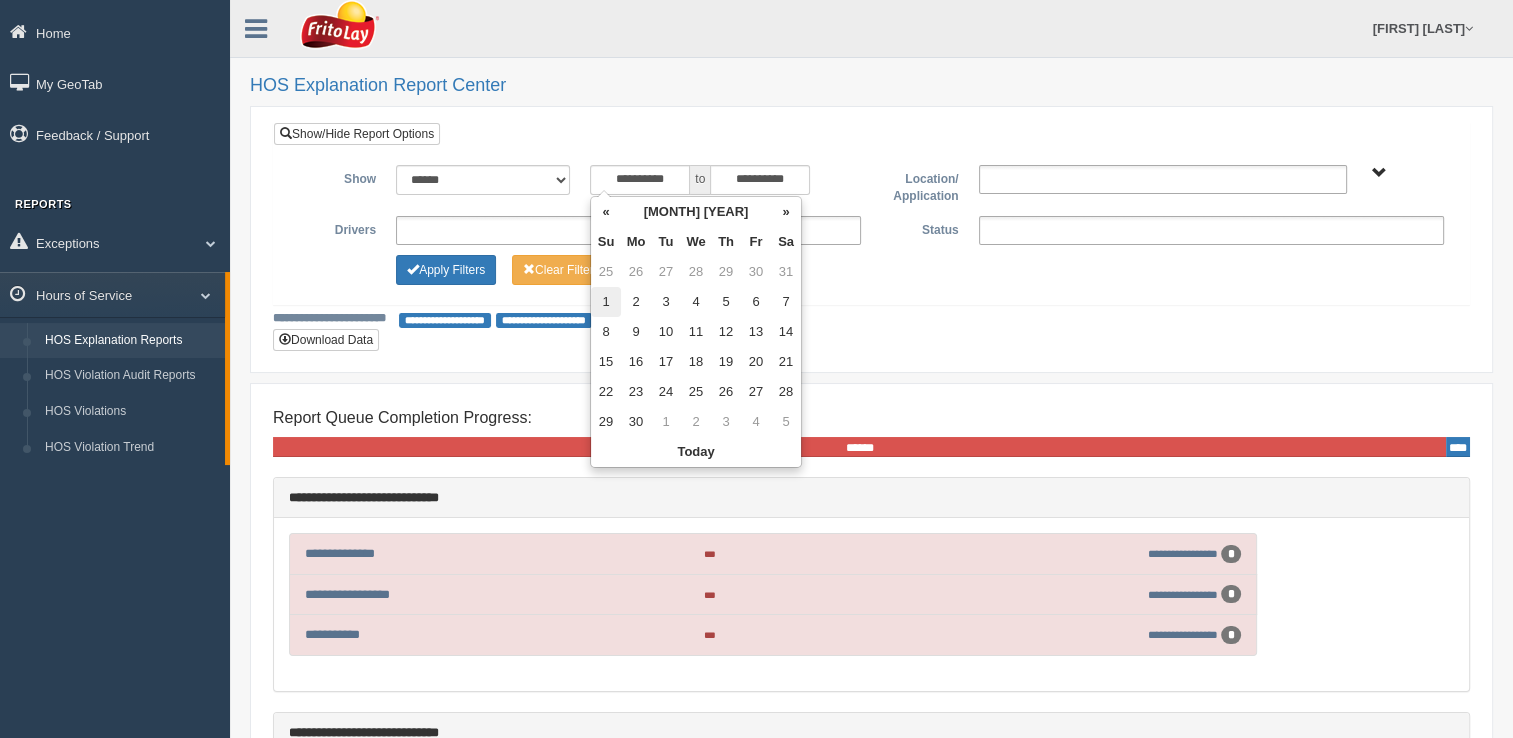 click on "1" at bounding box center [606, 302] 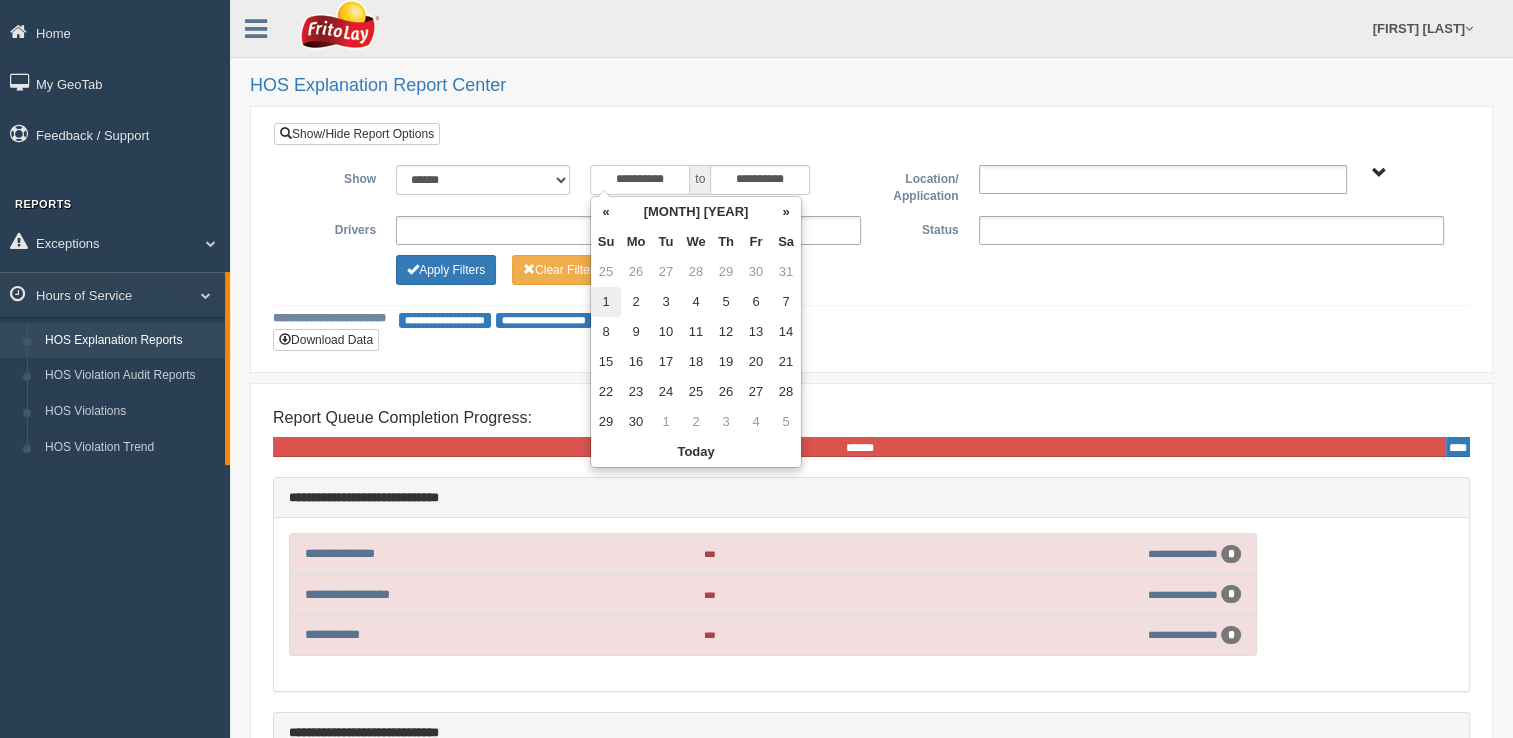 type on "**********" 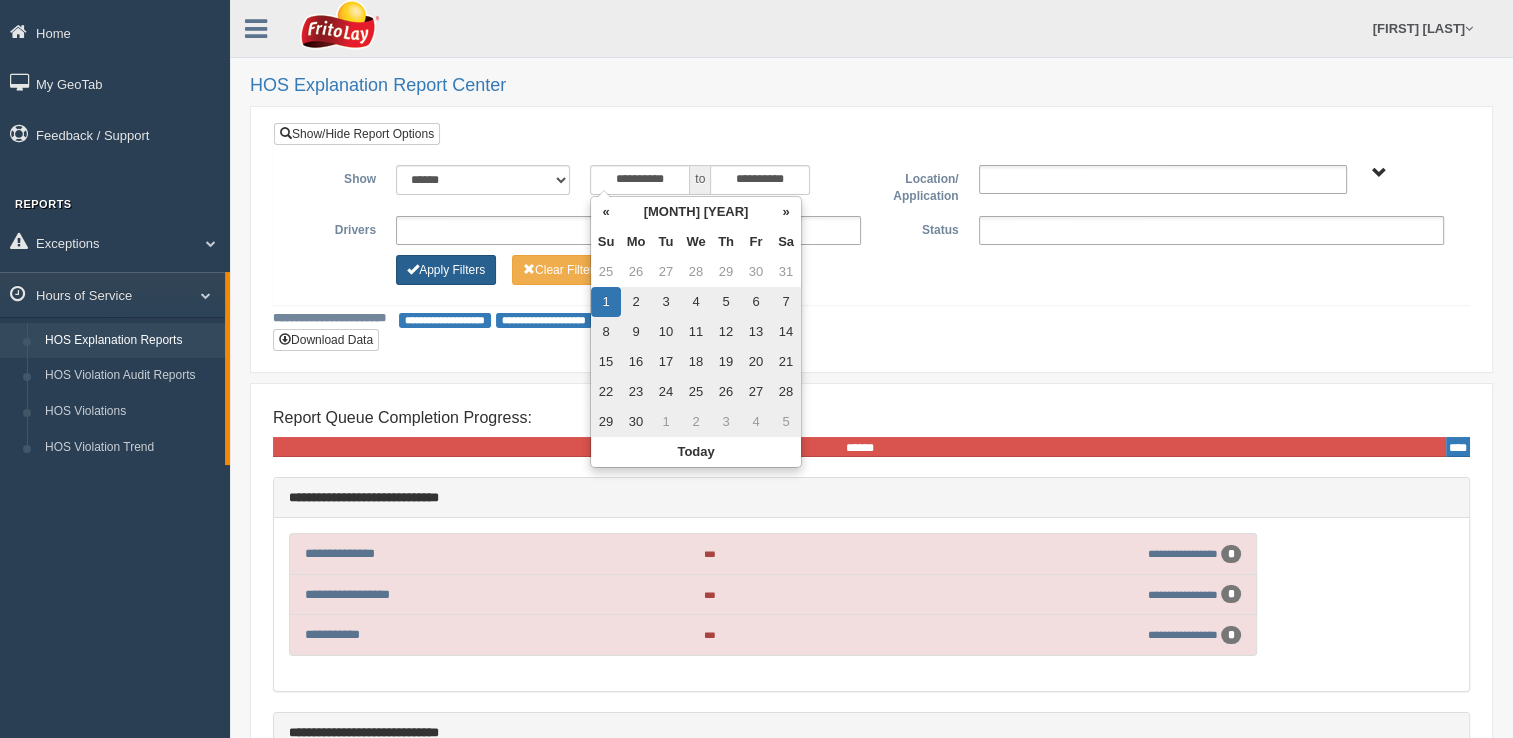 click on "Apply Filters" at bounding box center [446, 270] 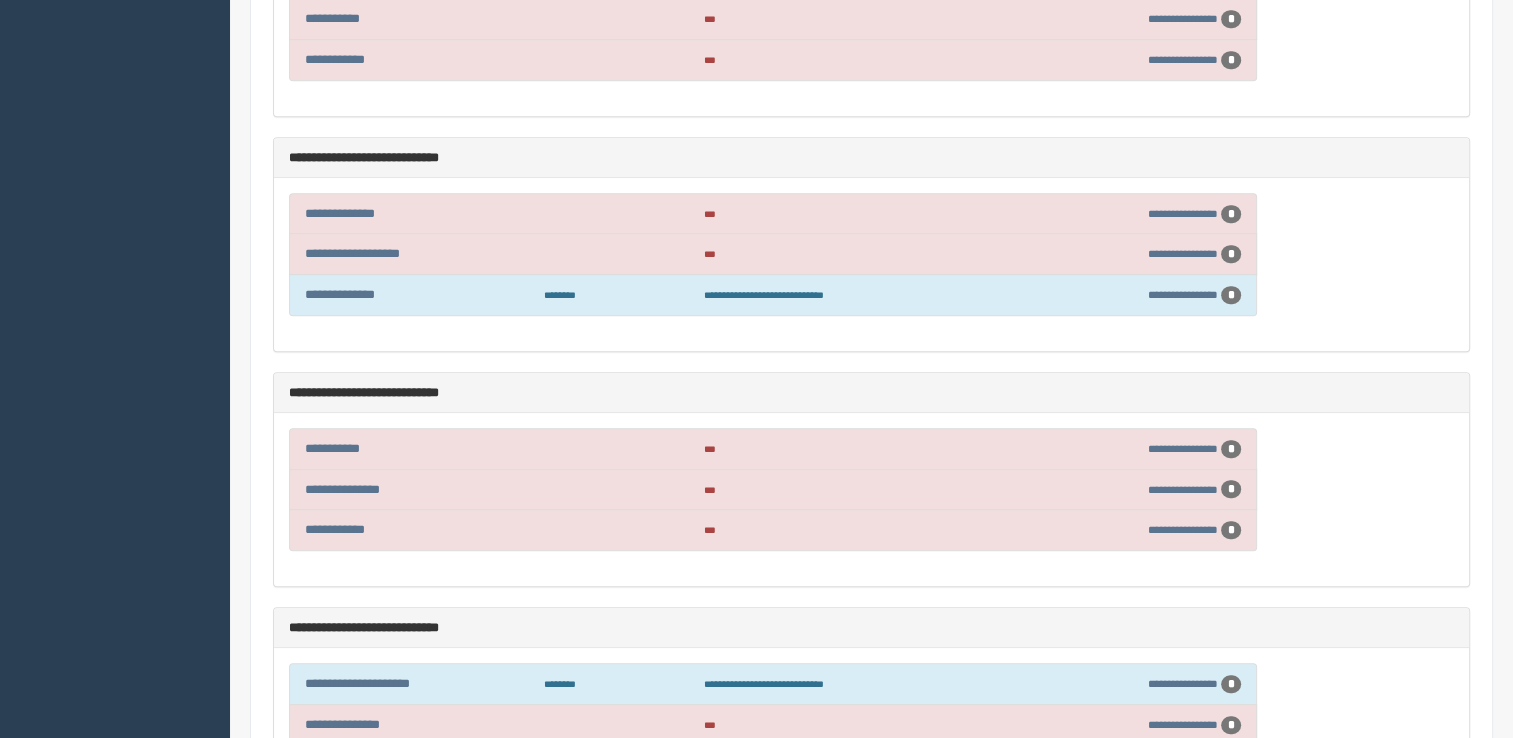 scroll, scrollTop: 1300, scrollLeft: 0, axis: vertical 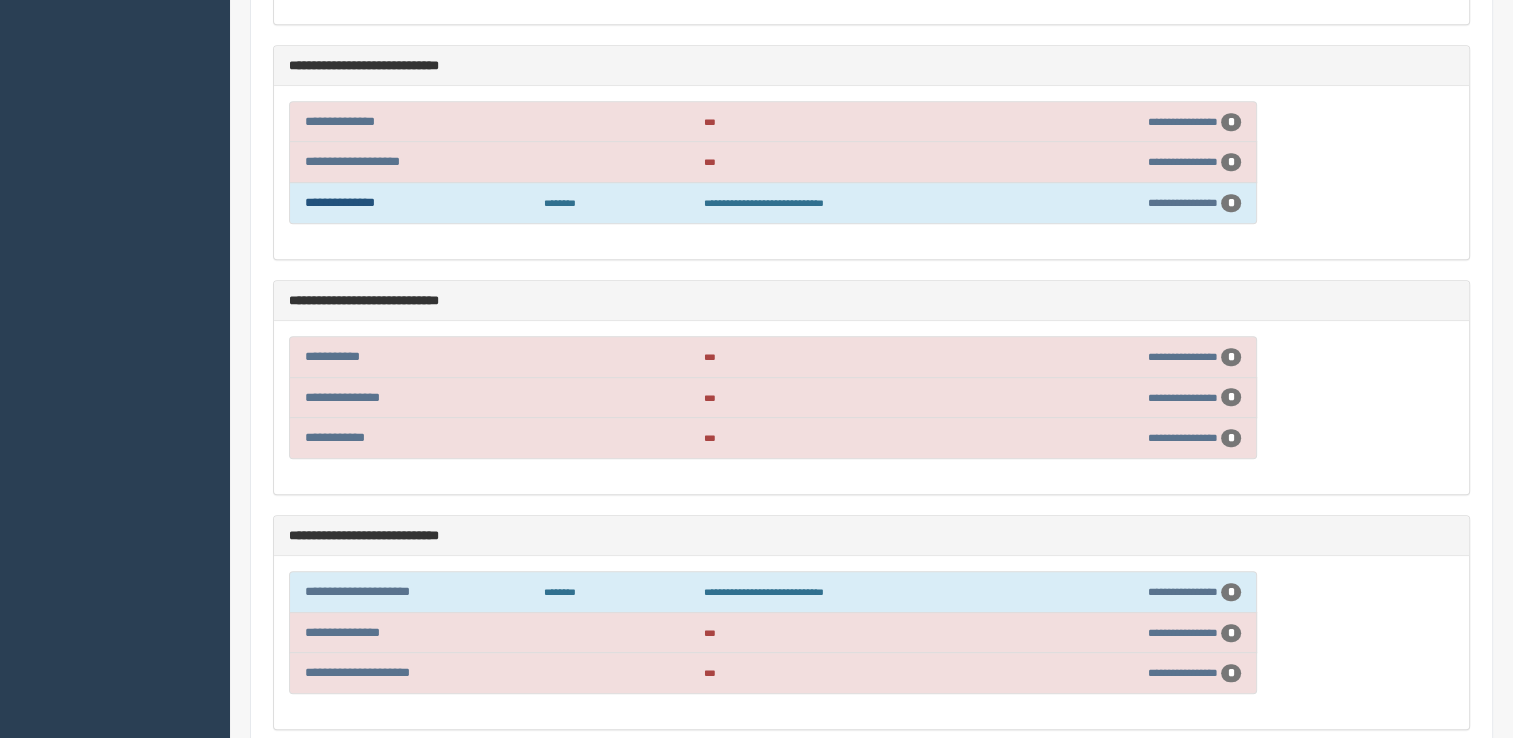 click on "**********" at bounding box center [340, 202] 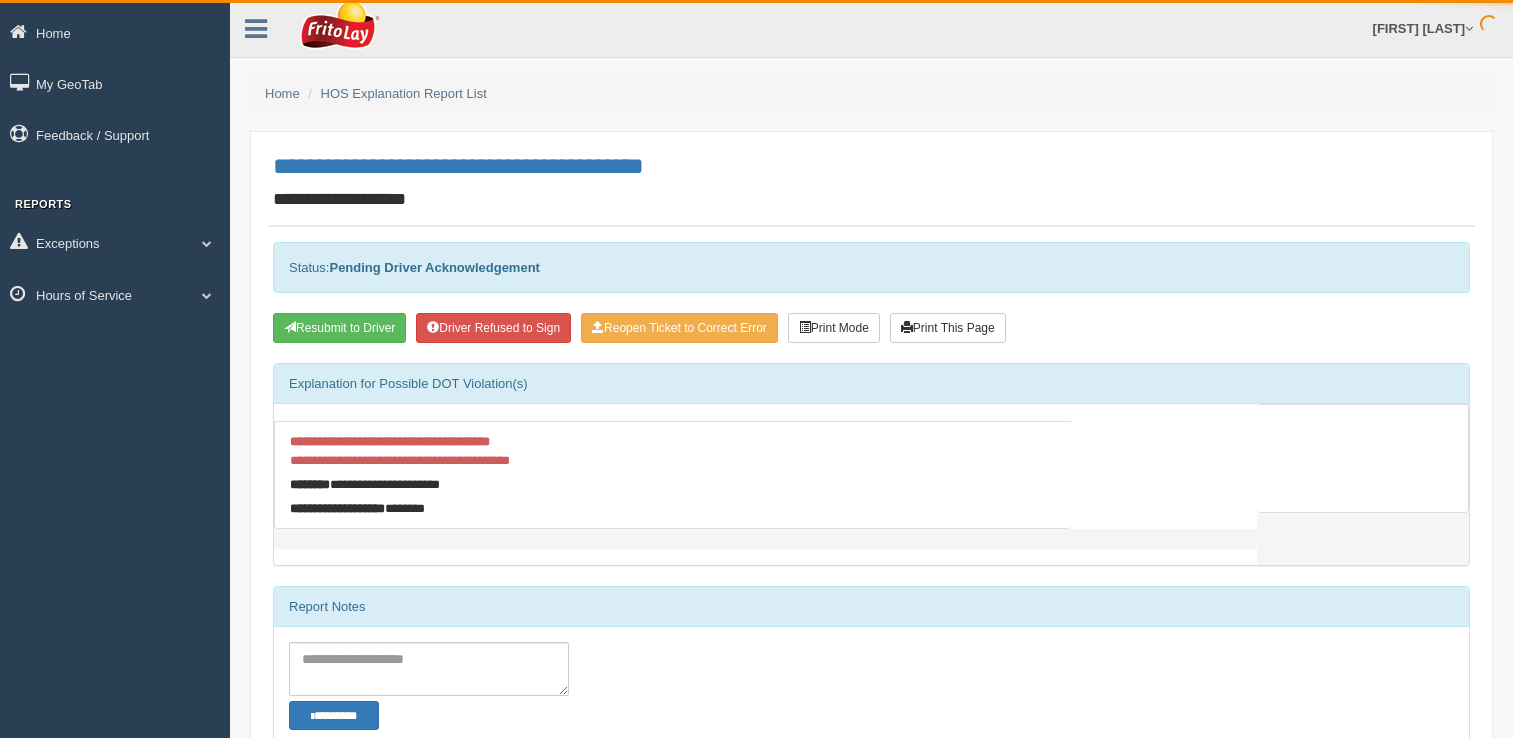 scroll, scrollTop: 0, scrollLeft: 0, axis: both 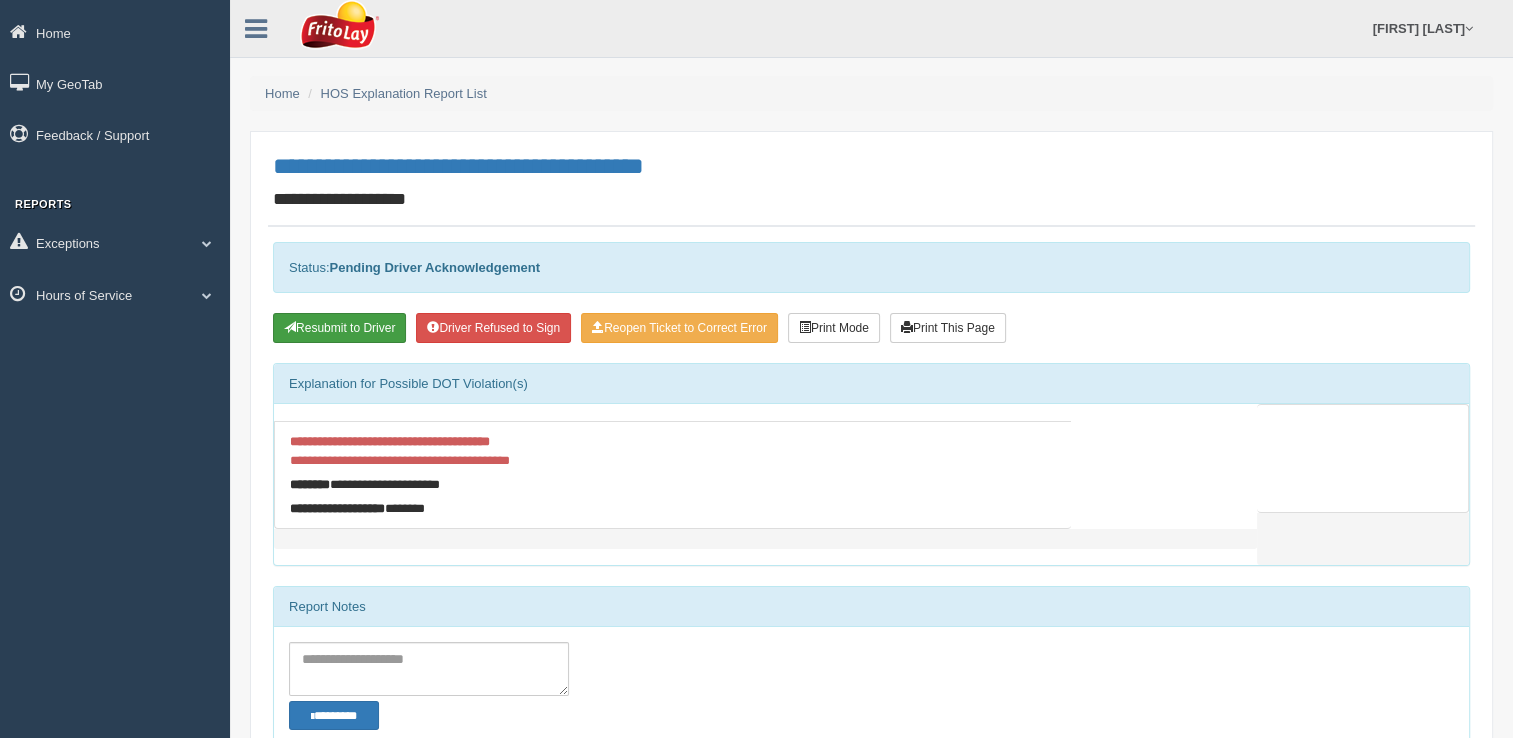 click on "Resubmit to Driver" at bounding box center (339, 328) 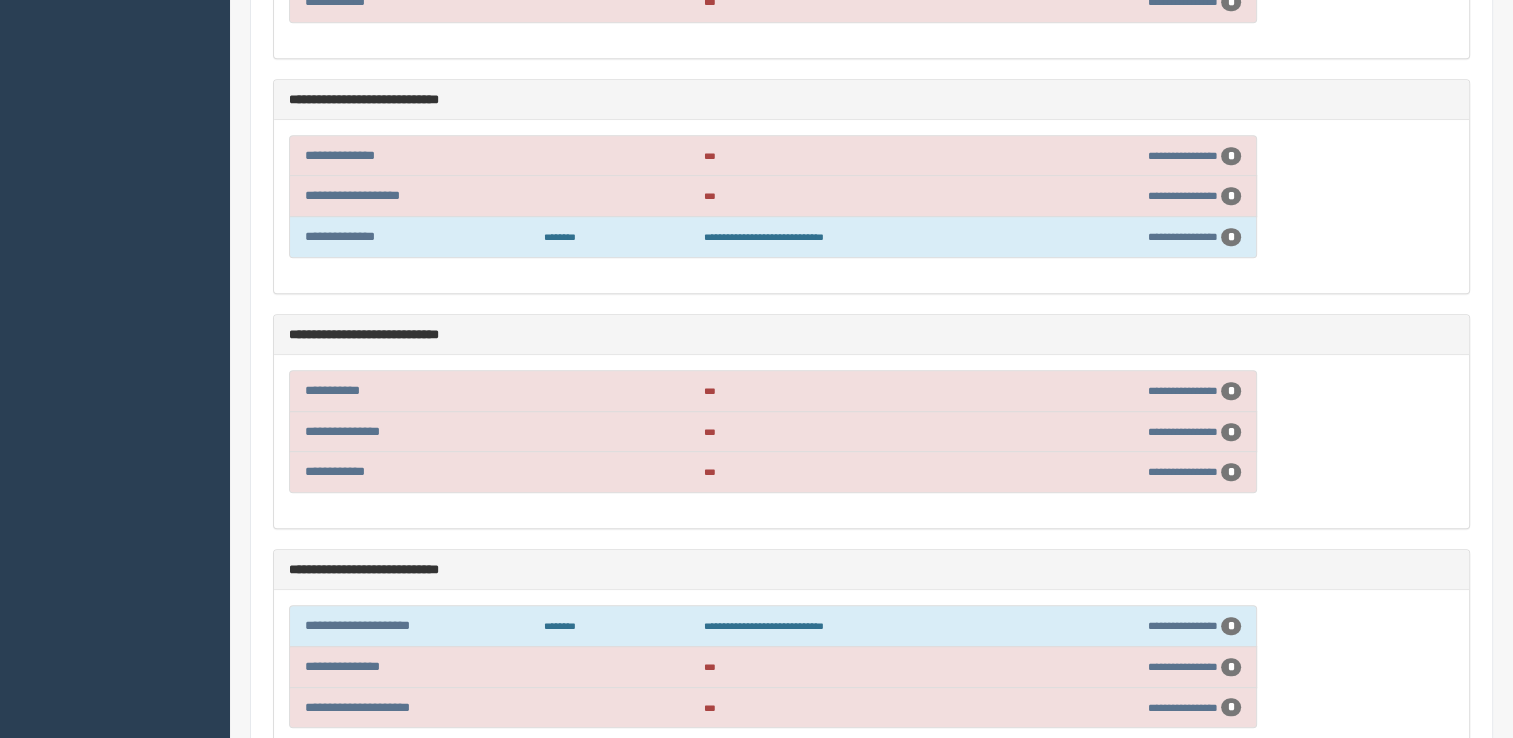 scroll, scrollTop: 1300, scrollLeft: 0, axis: vertical 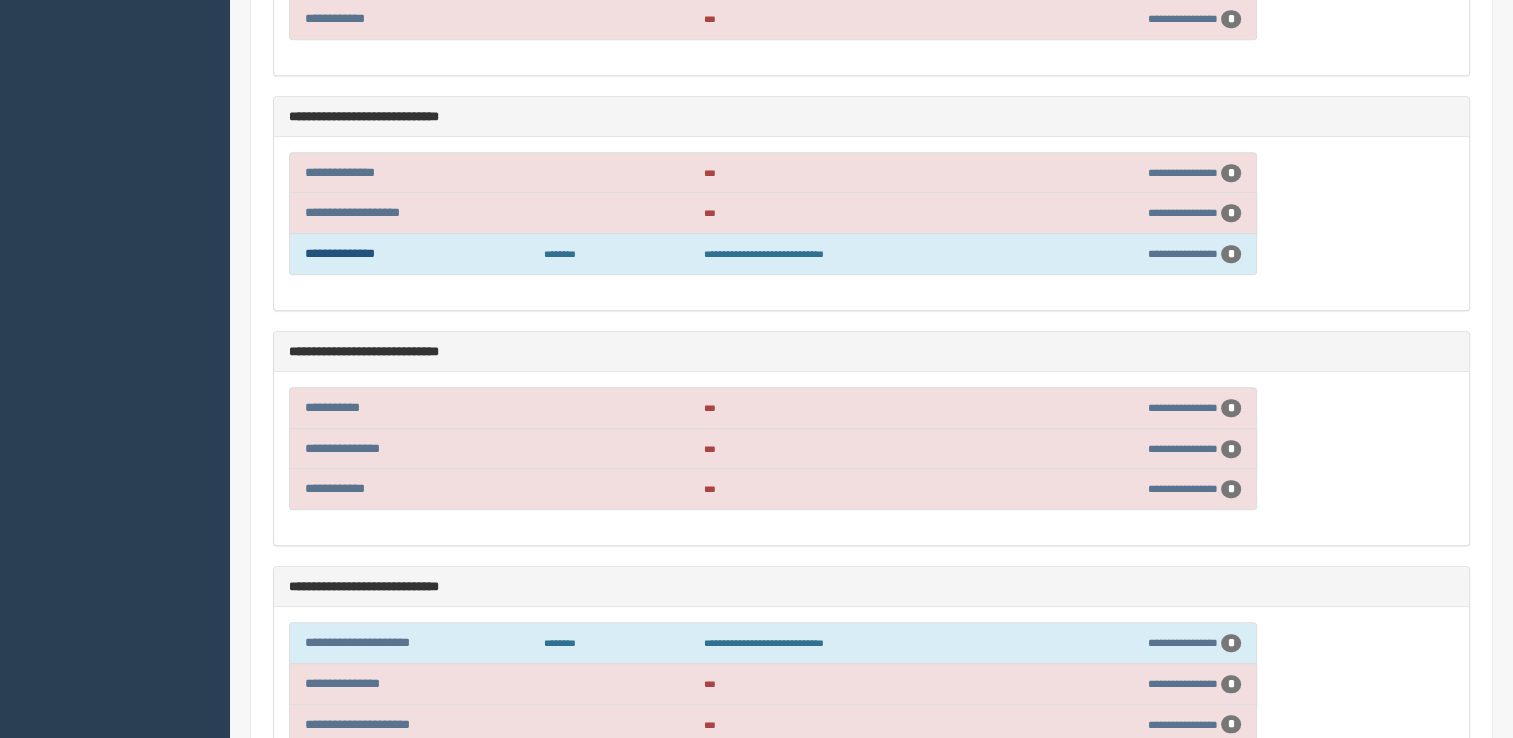 click on "**********" at bounding box center (340, 253) 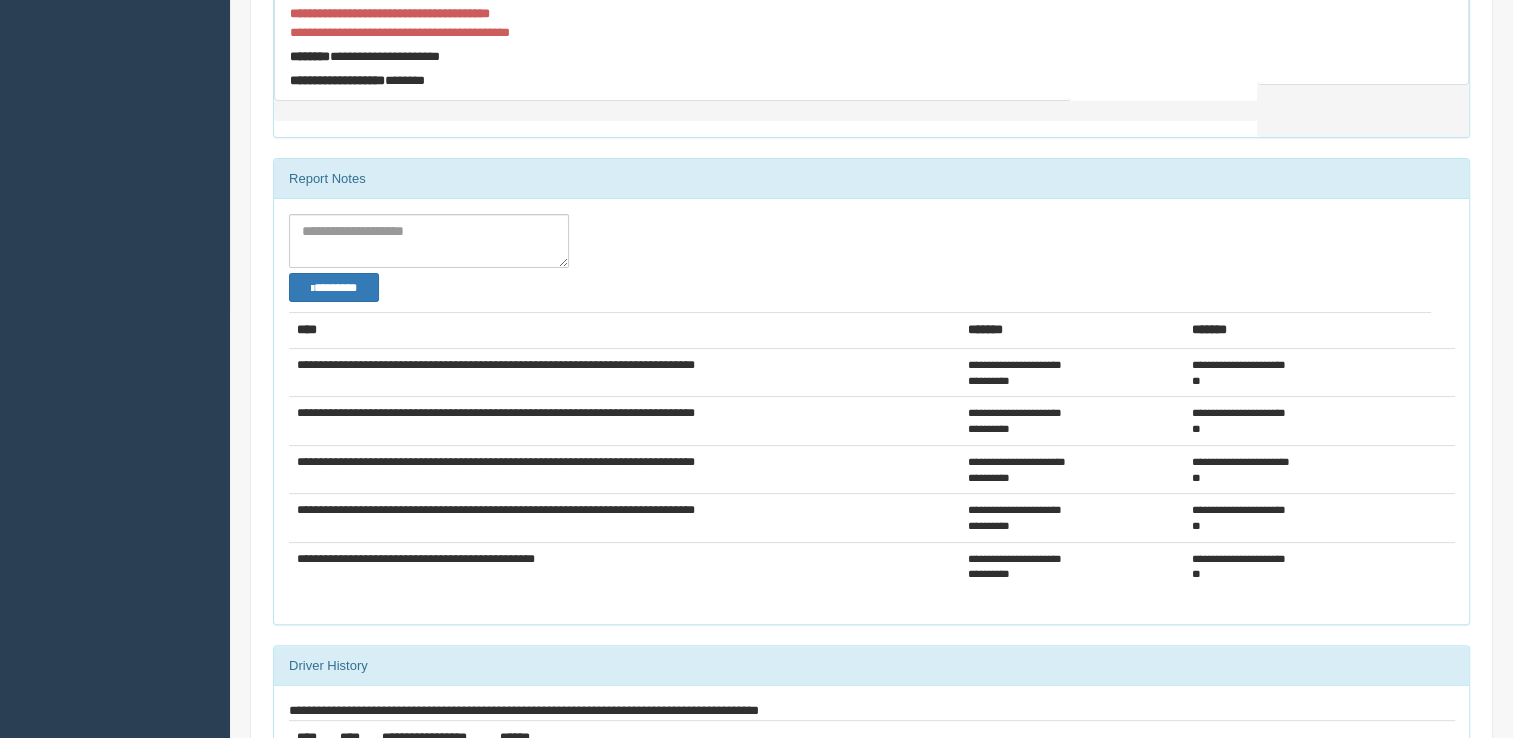 scroll, scrollTop: 394, scrollLeft: 0, axis: vertical 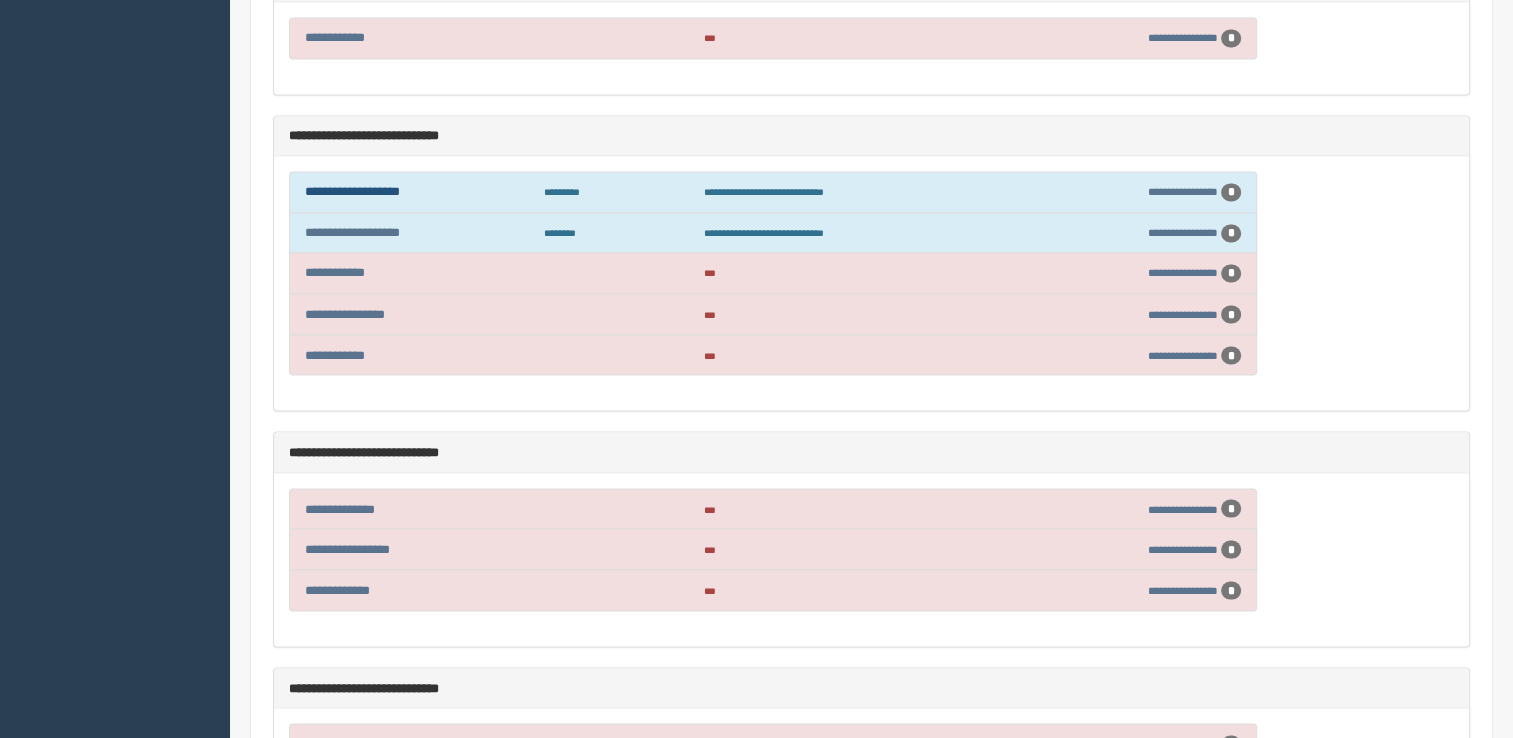 click on "**********" at bounding box center (352, 191) 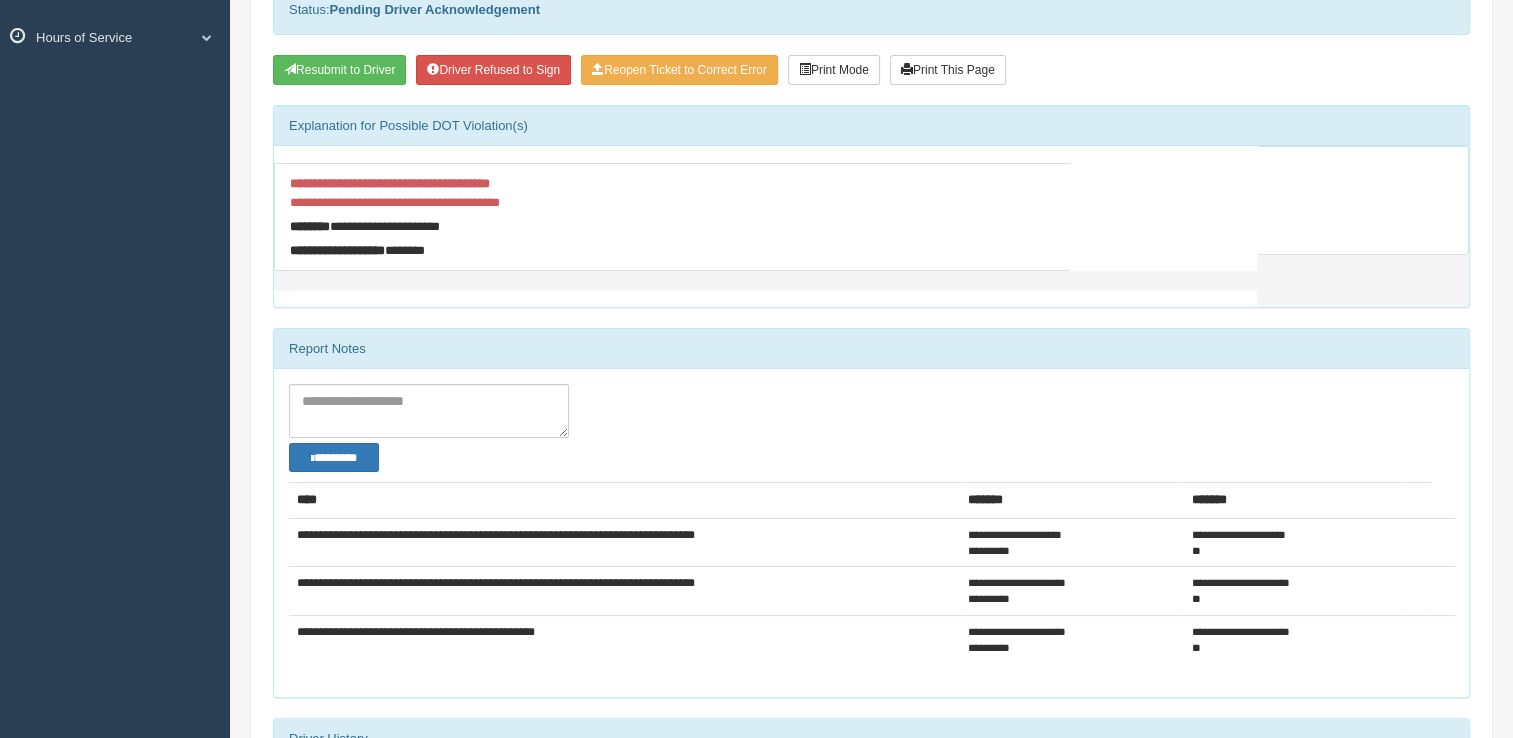 scroll, scrollTop: 100, scrollLeft: 0, axis: vertical 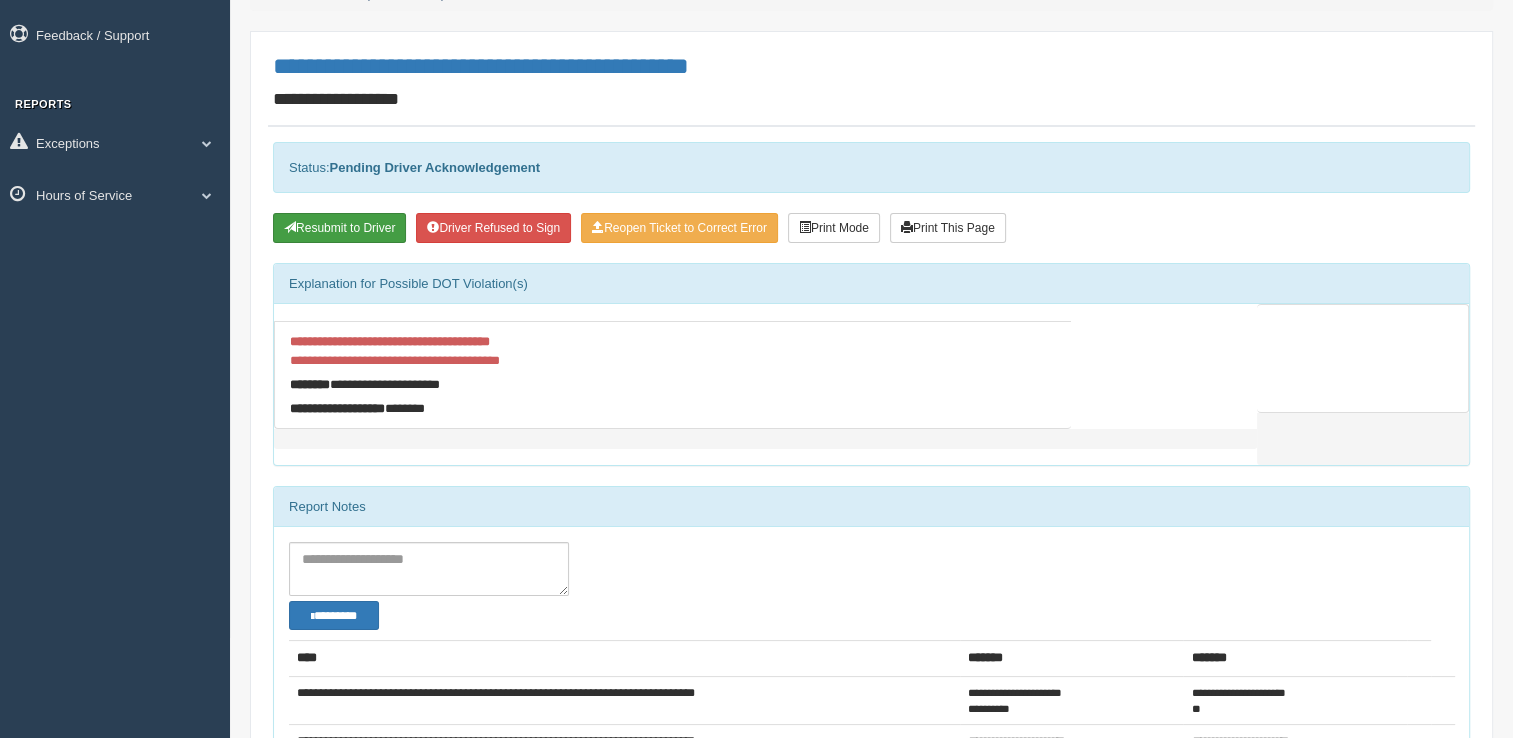 click on "Resubmit to Driver" at bounding box center (339, 228) 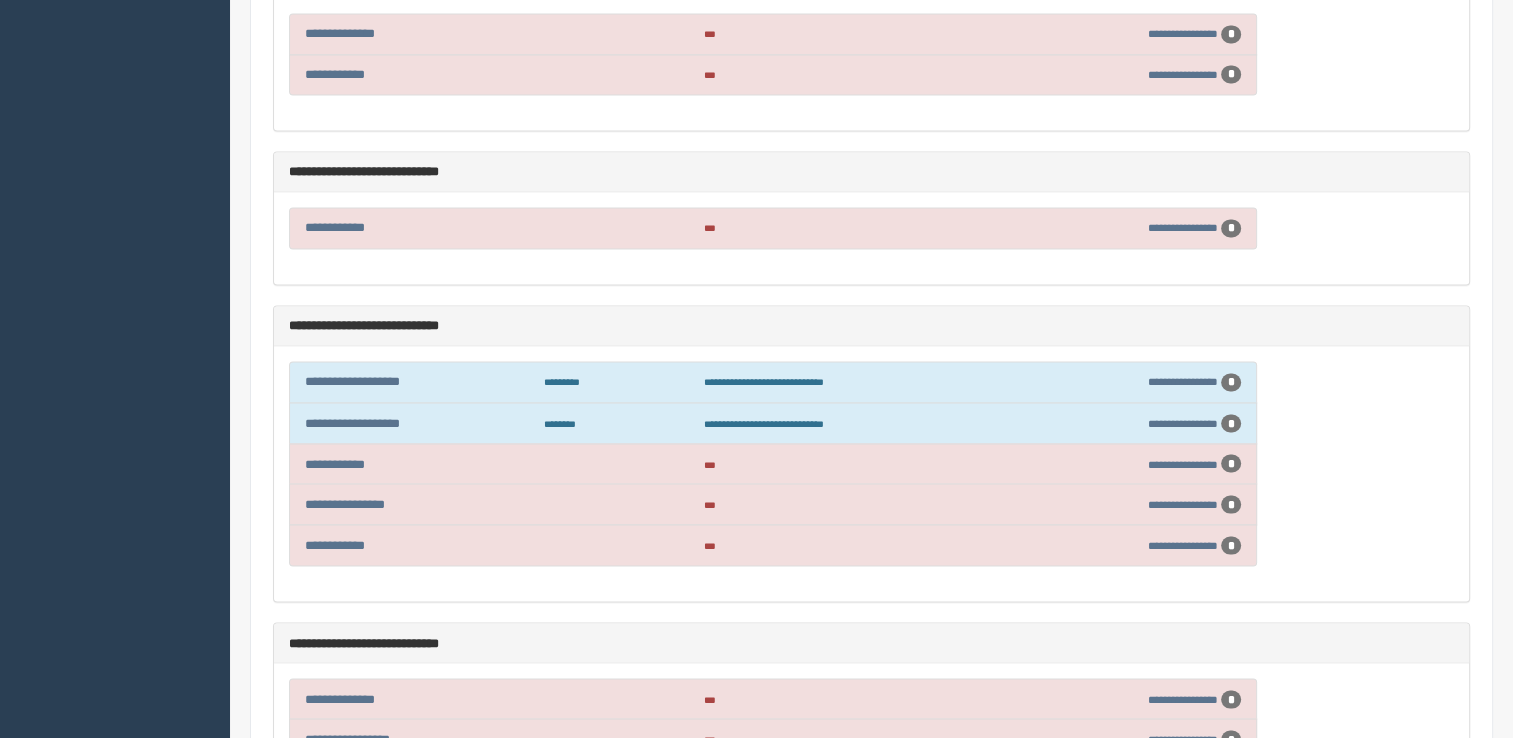 scroll, scrollTop: 3400, scrollLeft: 0, axis: vertical 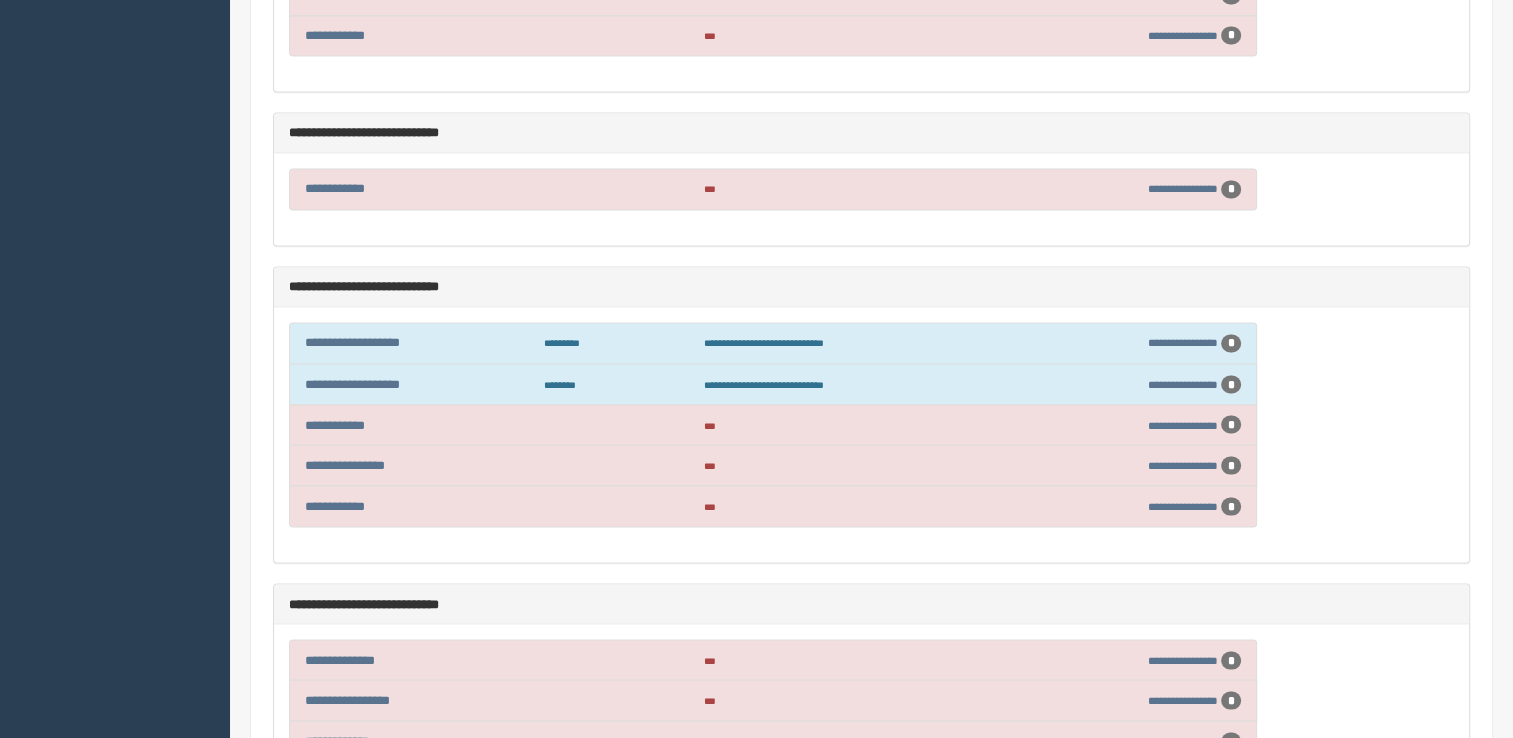 click on "**********" at bounding box center [414, 342] 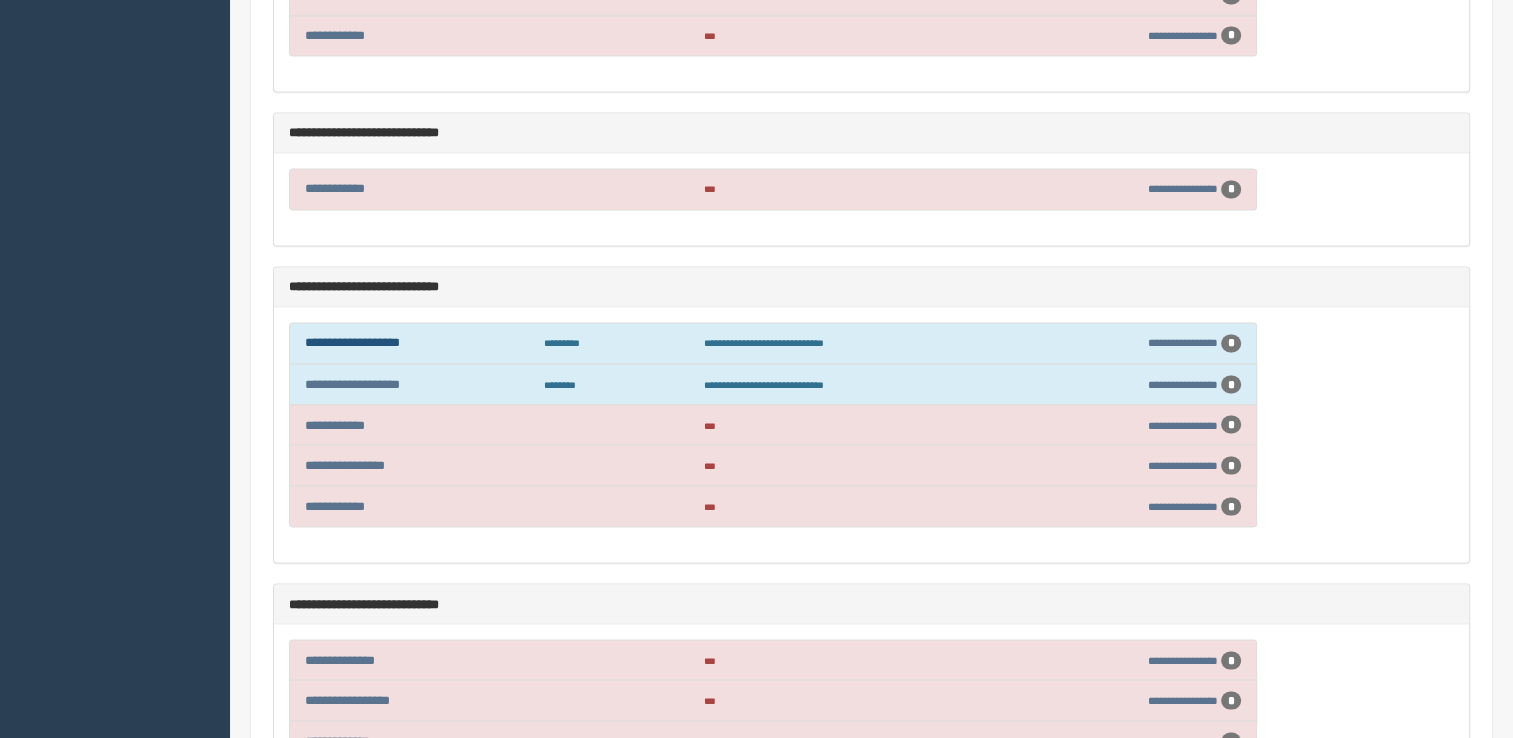 click on "**********" at bounding box center [352, 342] 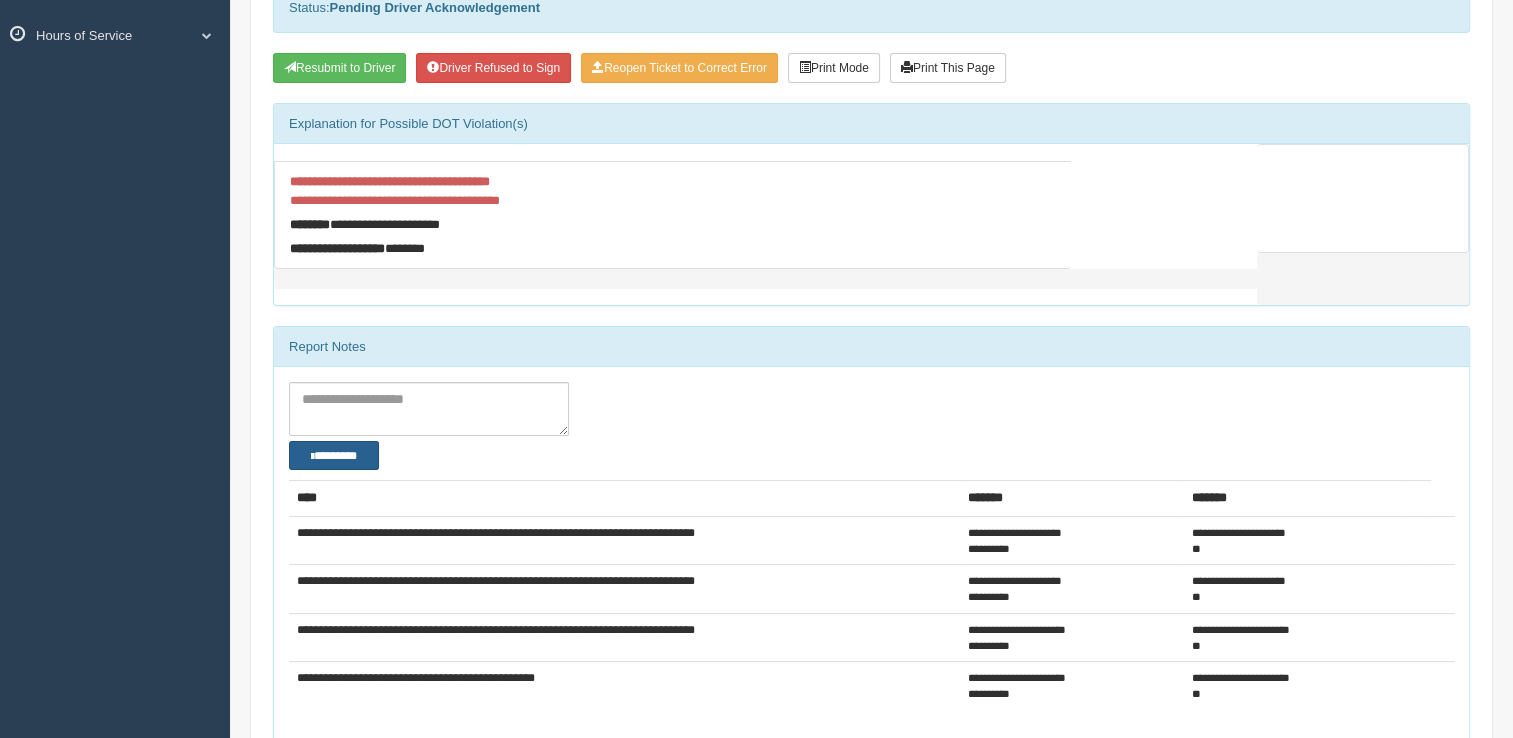 scroll, scrollTop: 156, scrollLeft: 0, axis: vertical 